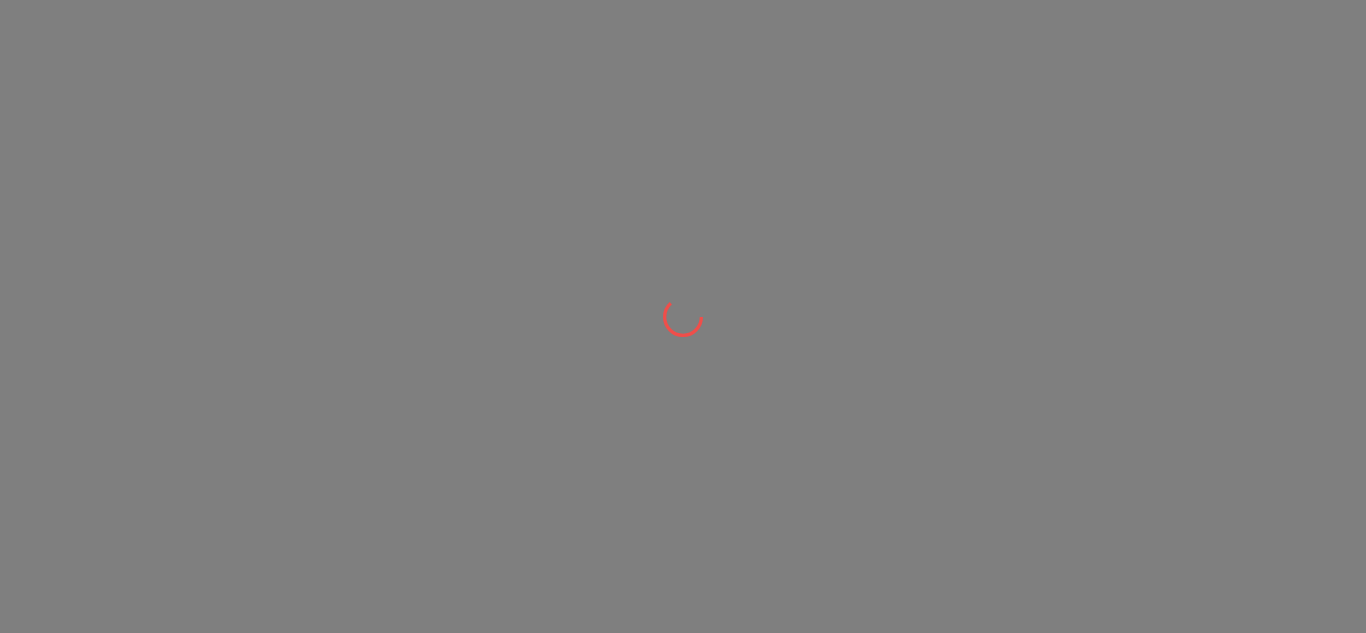 scroll, scrollTop: 0, scrollLeft: 0, axis: both 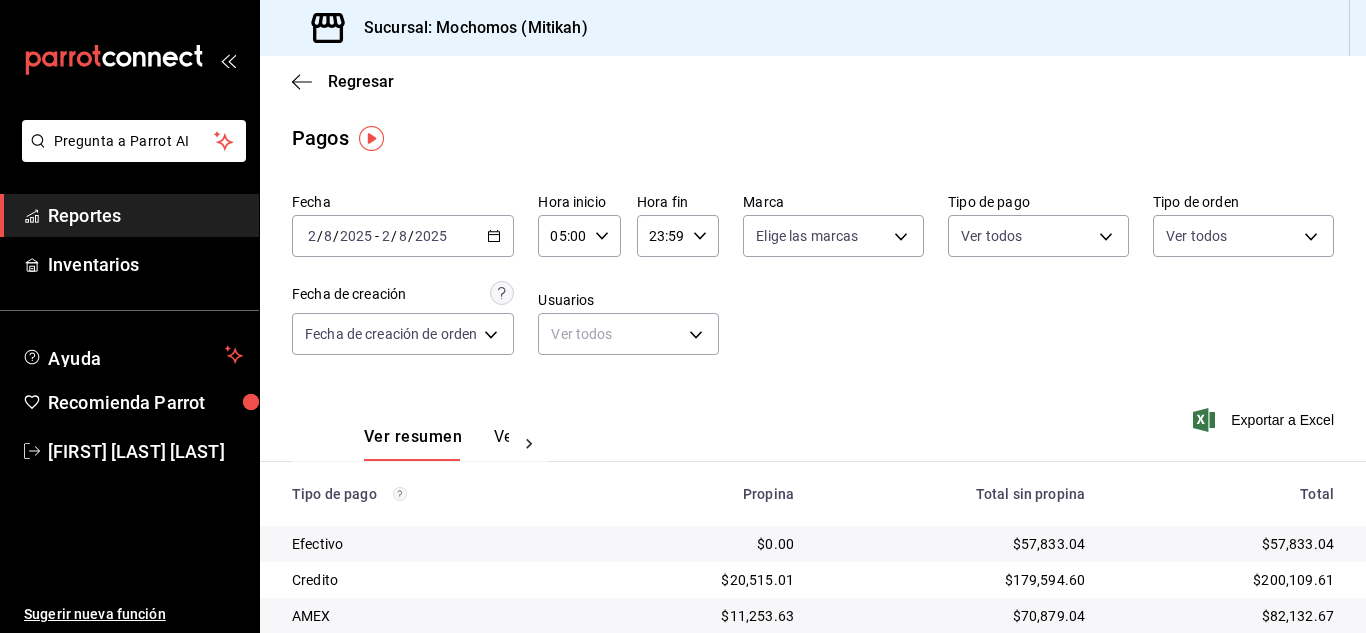 click on "Fecha [DATE] [NUMBER] / [NUMBER] / [DATE] - [DATE] [NUMBER] / [DATE] / [DATE] Hora inicio 05:00 Hora inicio Hora fin 23:59 Hora fin Marca Elige las marcas Tipo de pago Ver todos Tipo de orden Ver todos Fecha de creación   Fecha de creación de orden ORDER Usuarios Ver todos null" at bounding box center [813, 282] 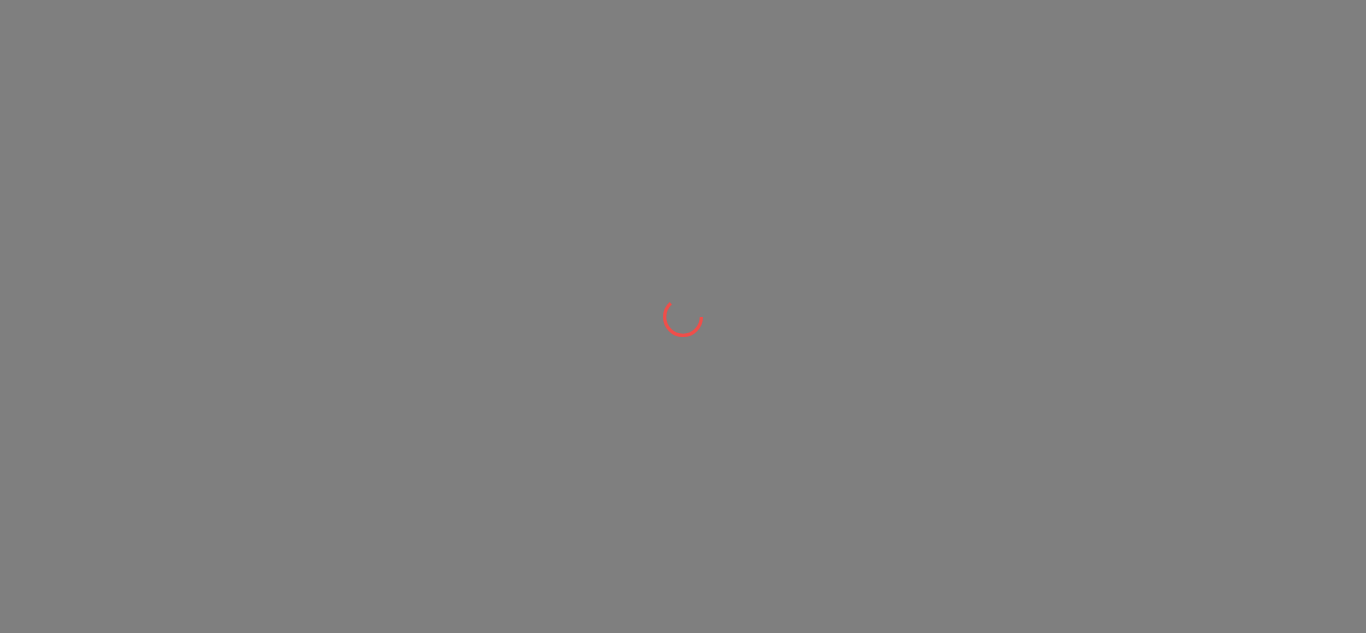 scroll, scrollTop: 0, scrollLeft: 0, axis: both 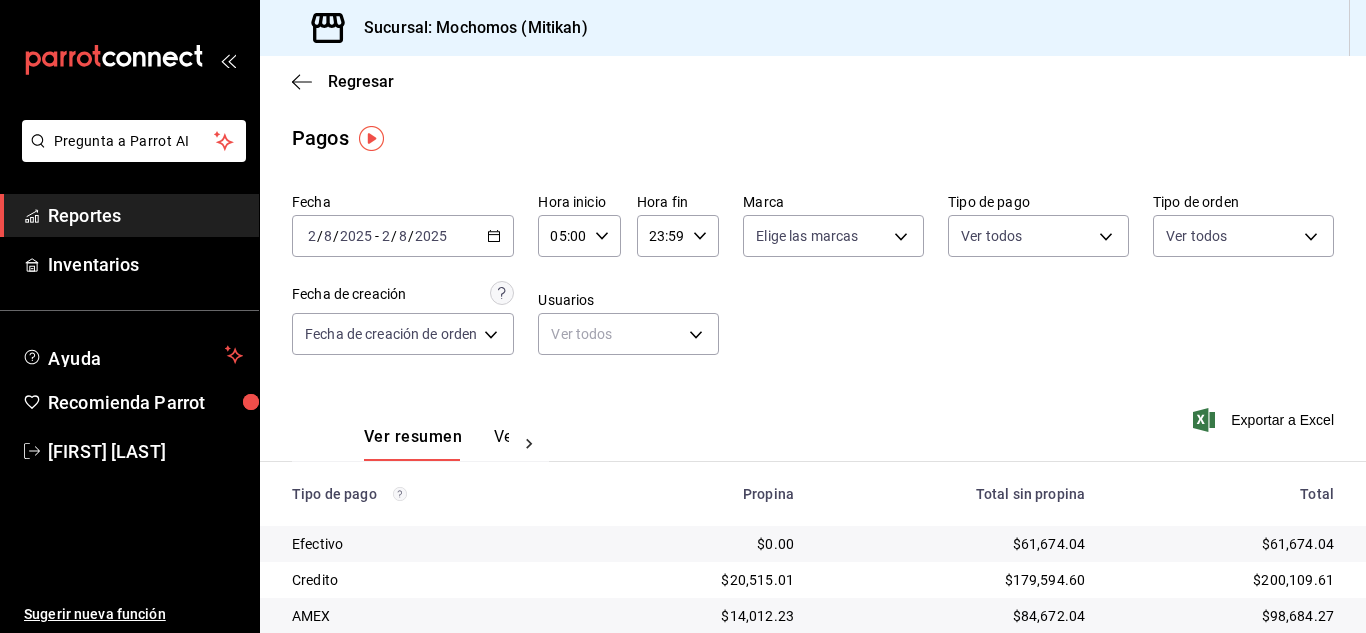 click 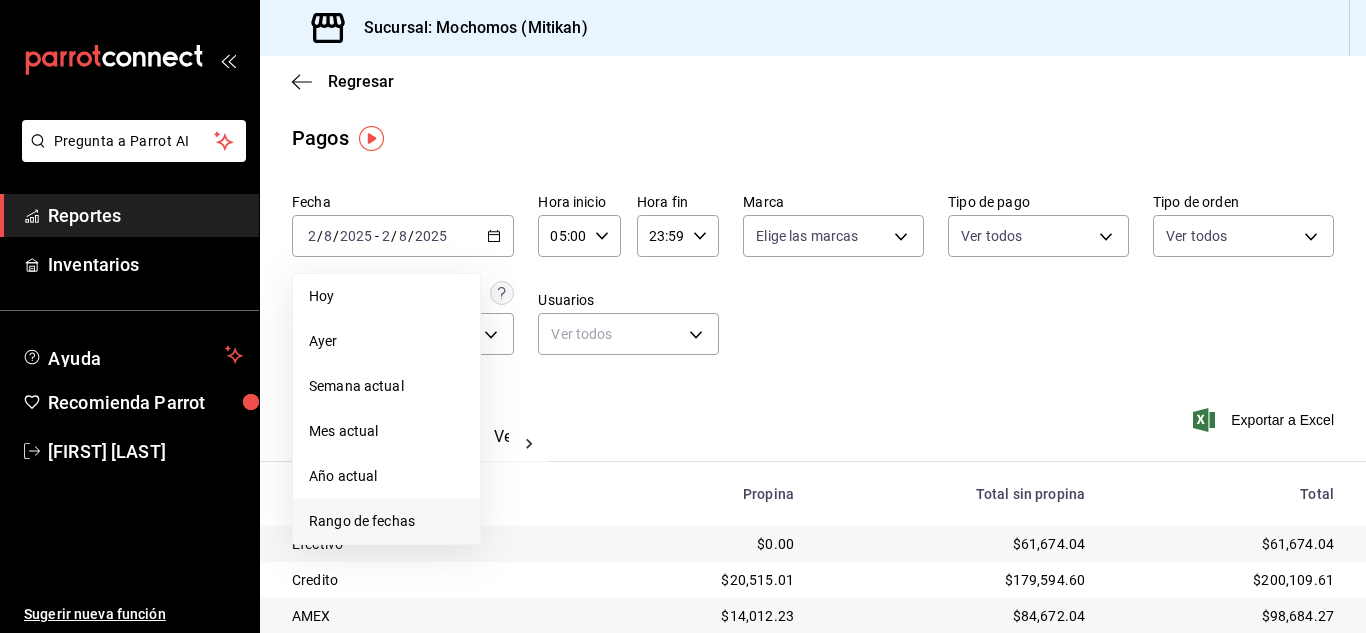click on "Rango de fechas" at bounding box center [386, 521] 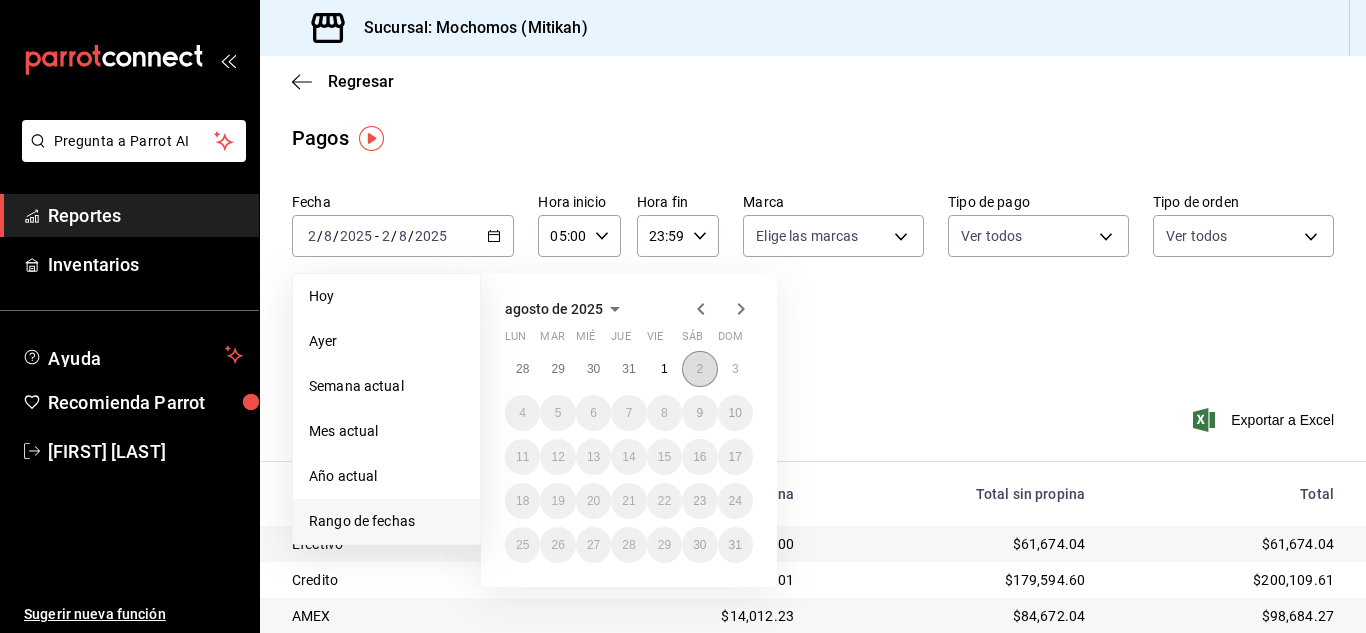 click on "2" at bounding box center [699, 369] 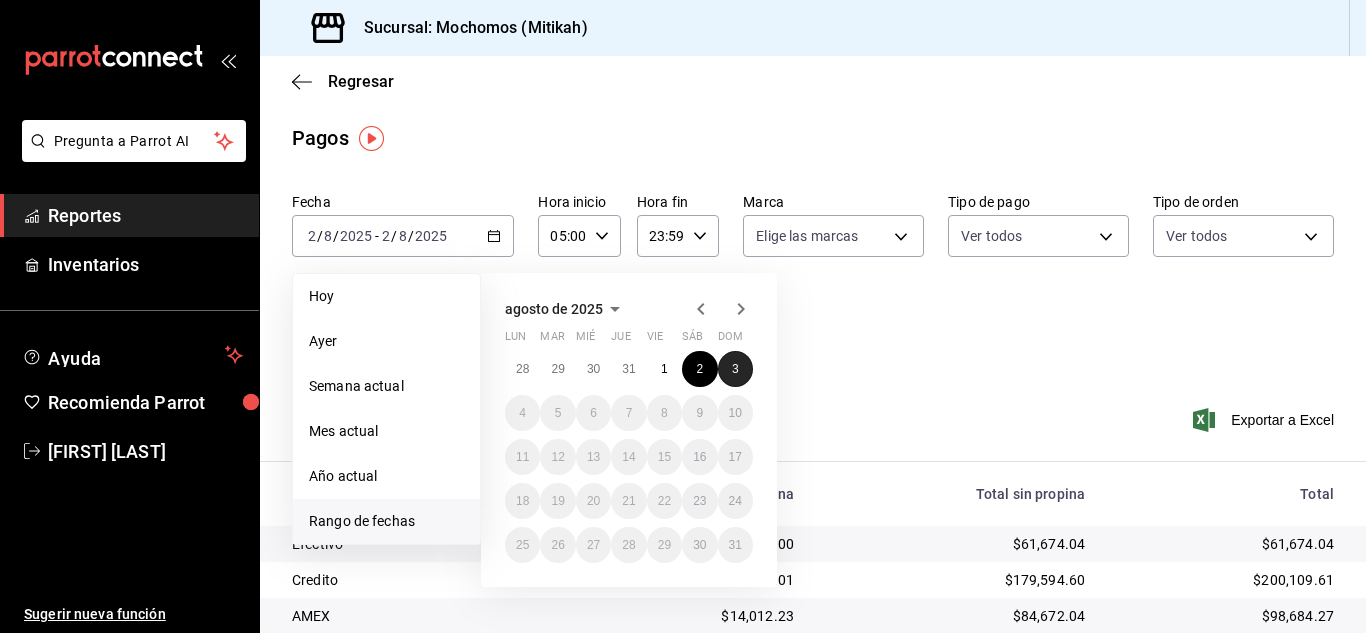 click on "3" at bounding box center (735, 369) 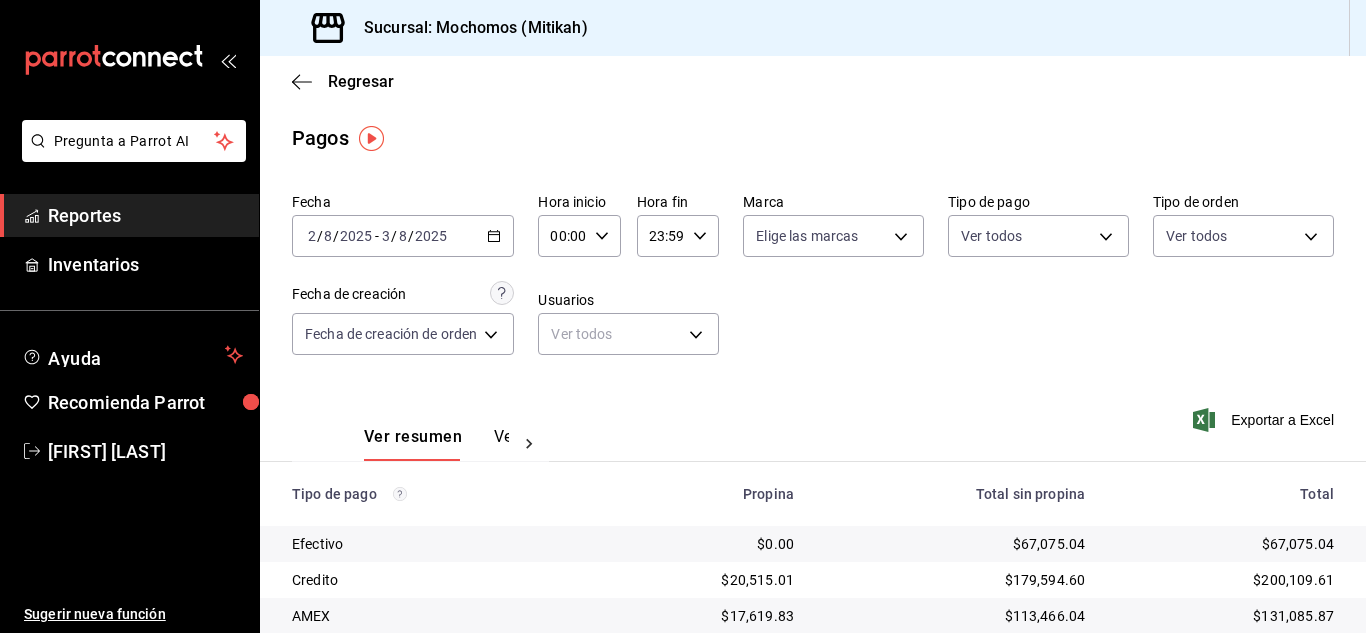 click 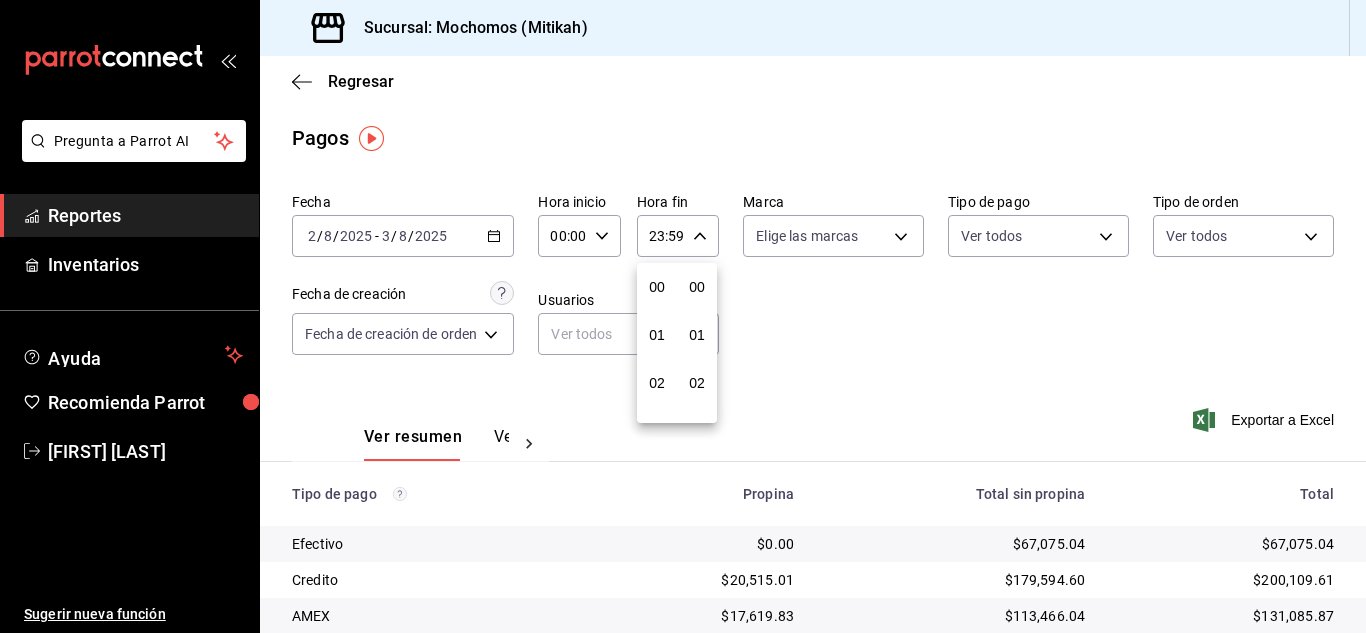 scroll, scrollTop: 992, scrollLeft: 0, axis: vertical 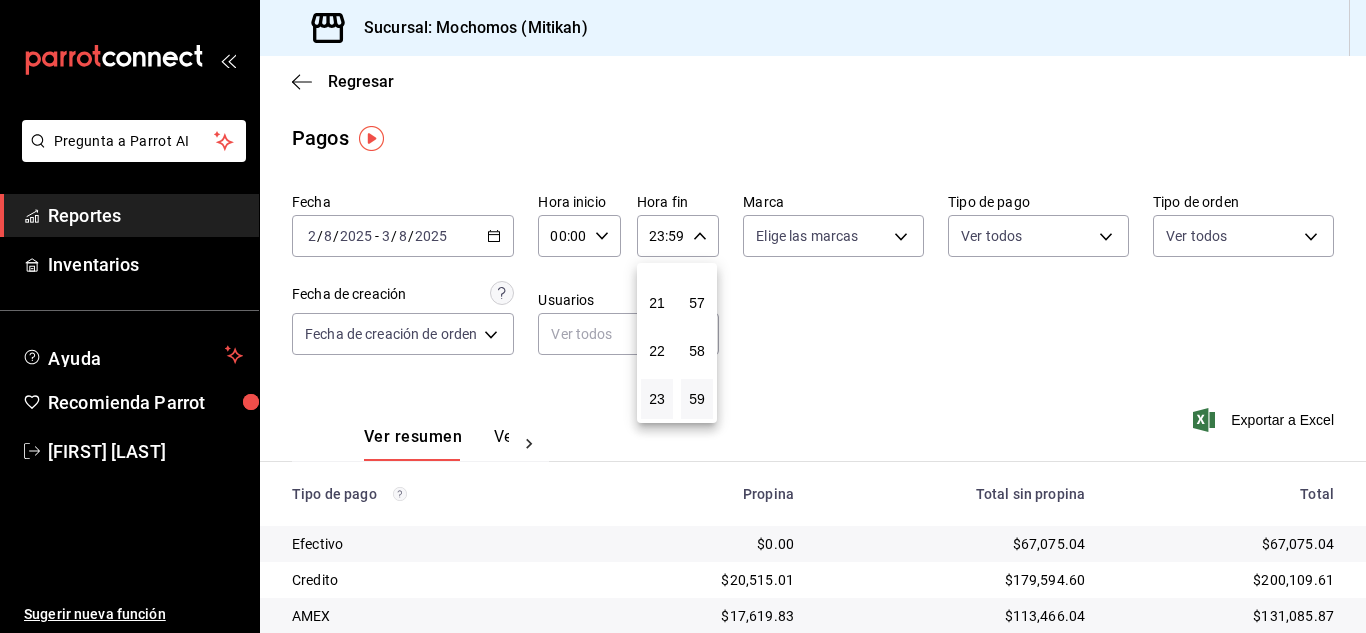 click at bounding box center [683, 316] 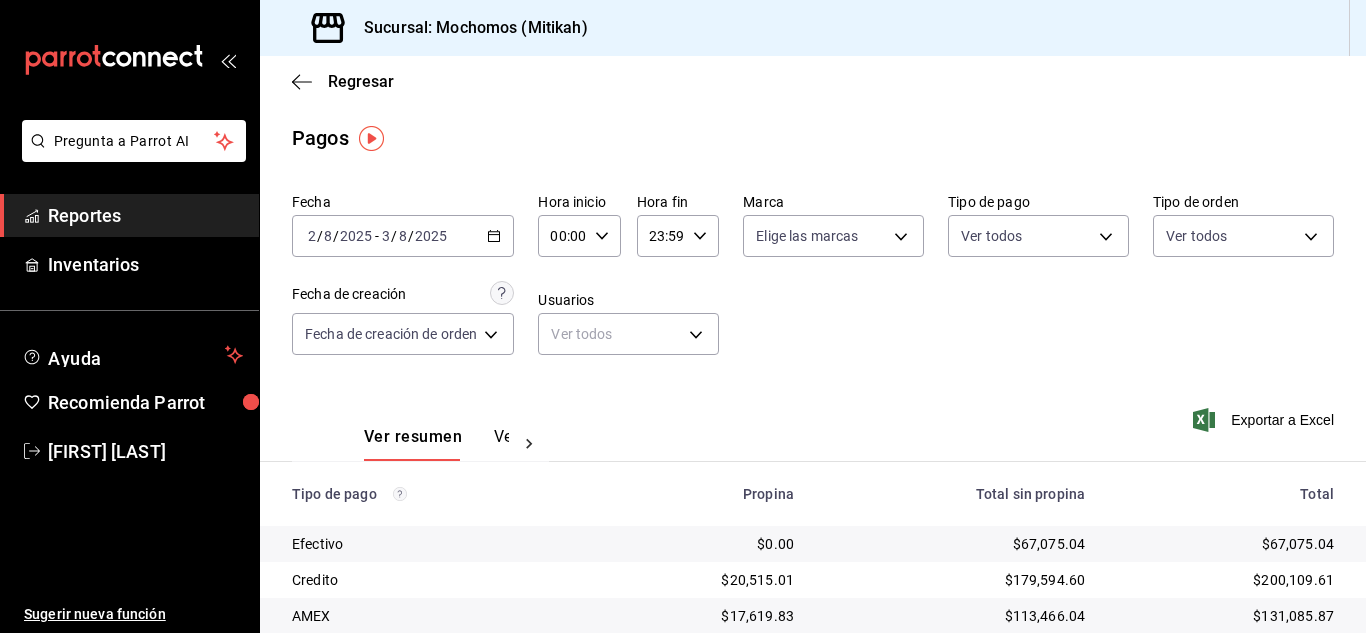 click 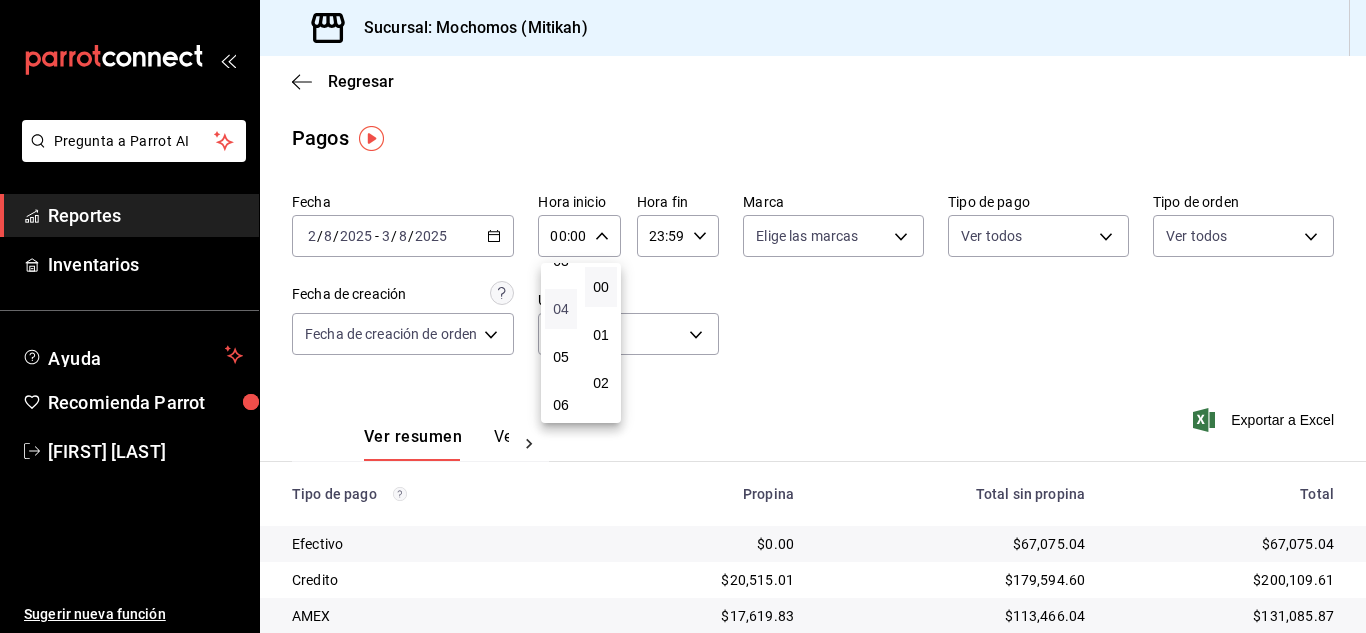 scroll, scrollTop: 200, scrollLeft: 0, axis: vertical 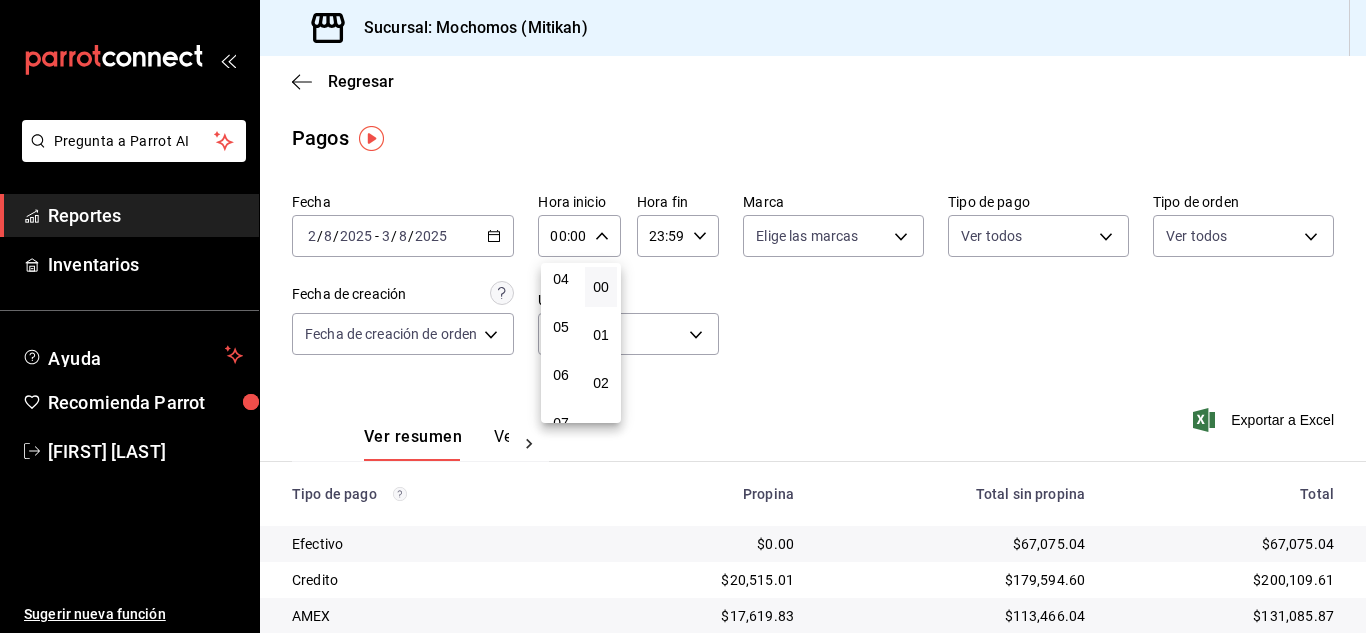 drag, startPoint x: 569, startPoint y: 320, endPoint x: 694, endPoint y: 263, distance: 137.38268 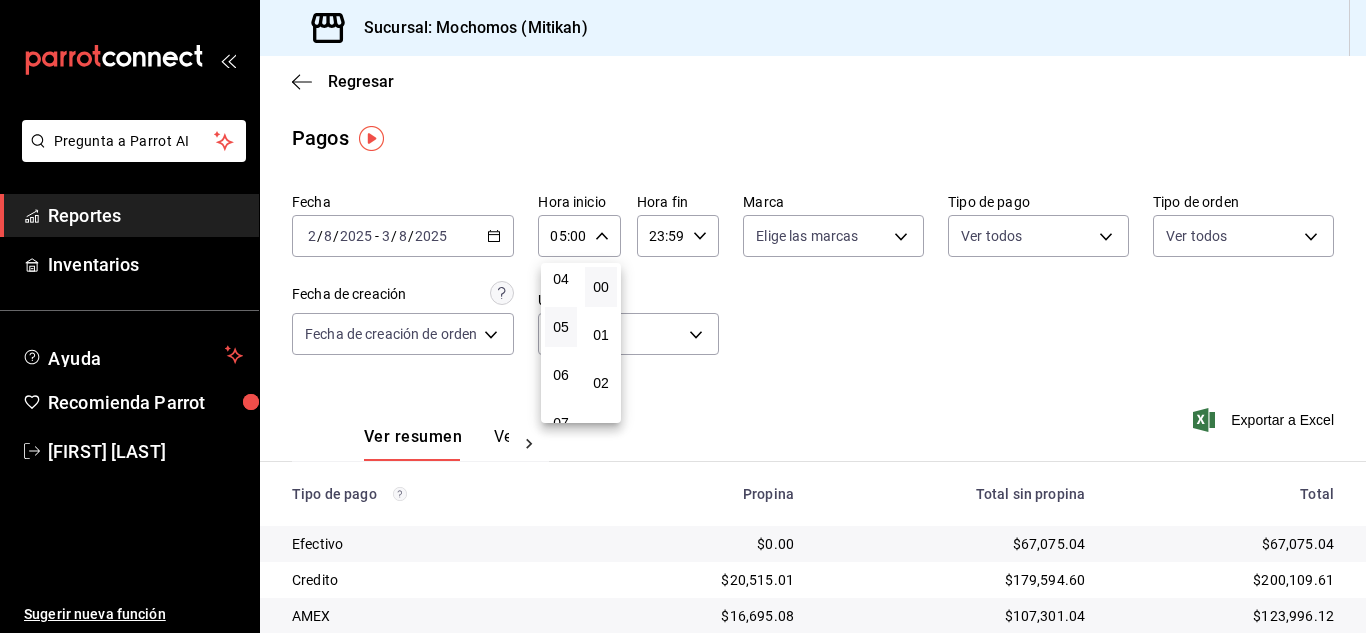 click at bounding box center (683, 316) 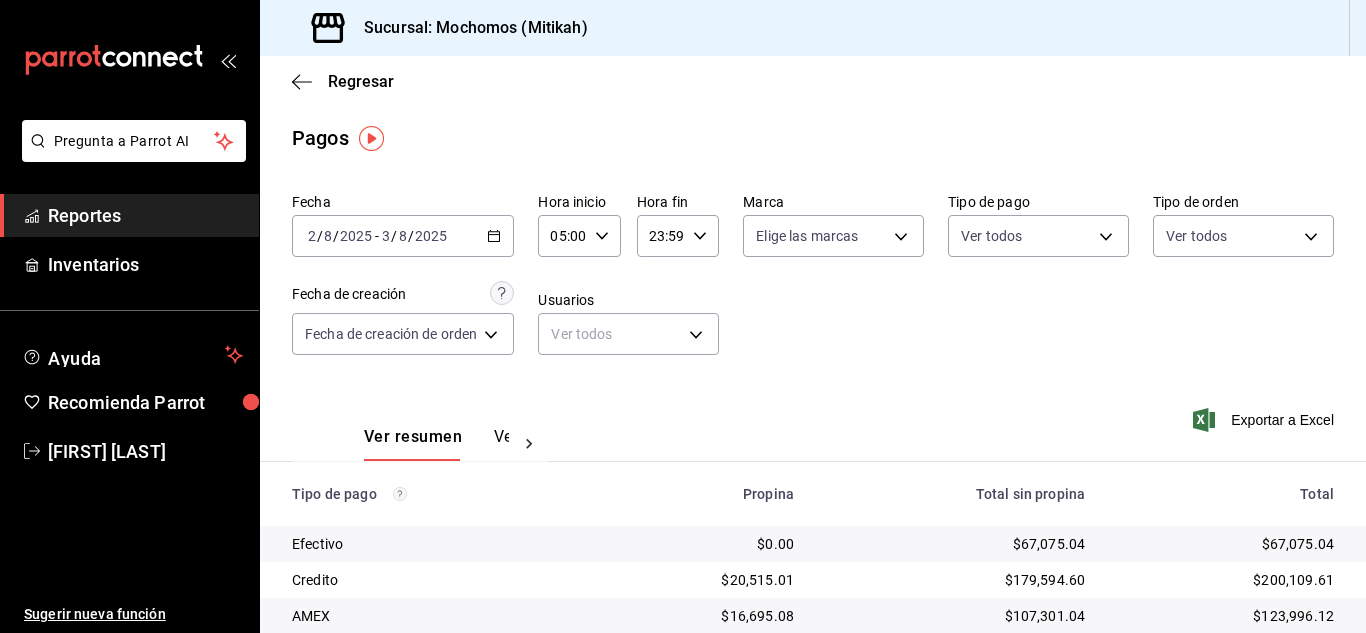 click 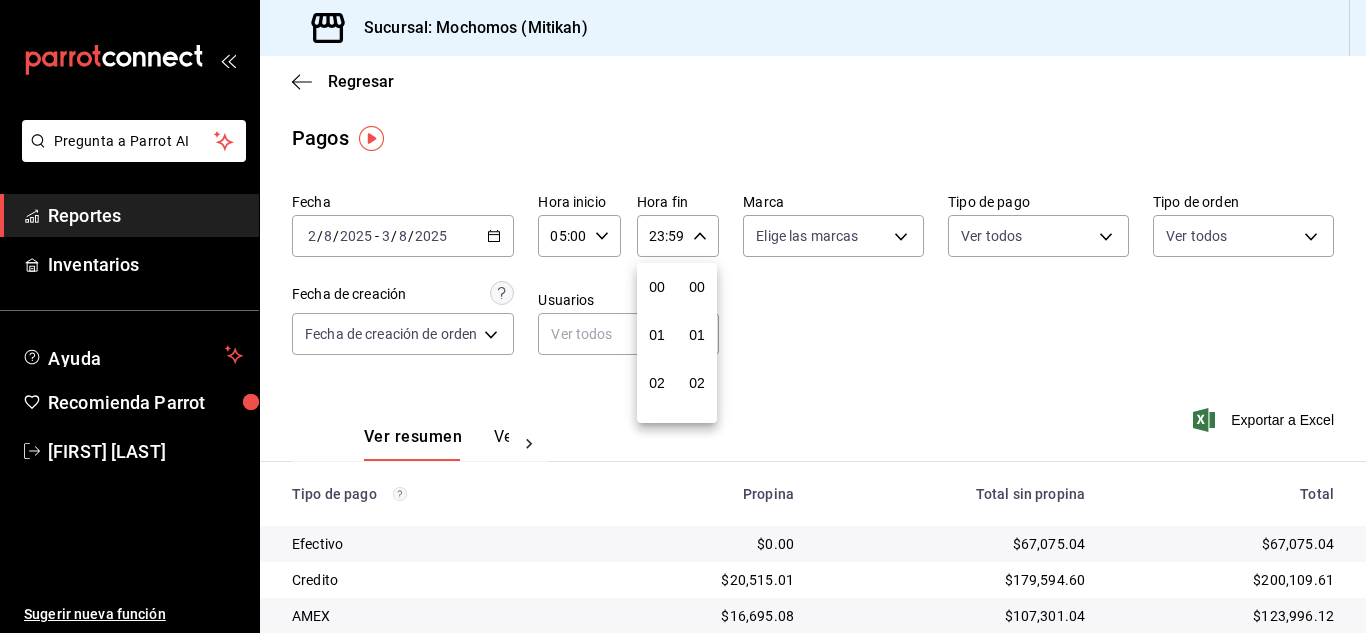 scroll, scrollTop: 992, scrollLeft: 0, axis: vertical 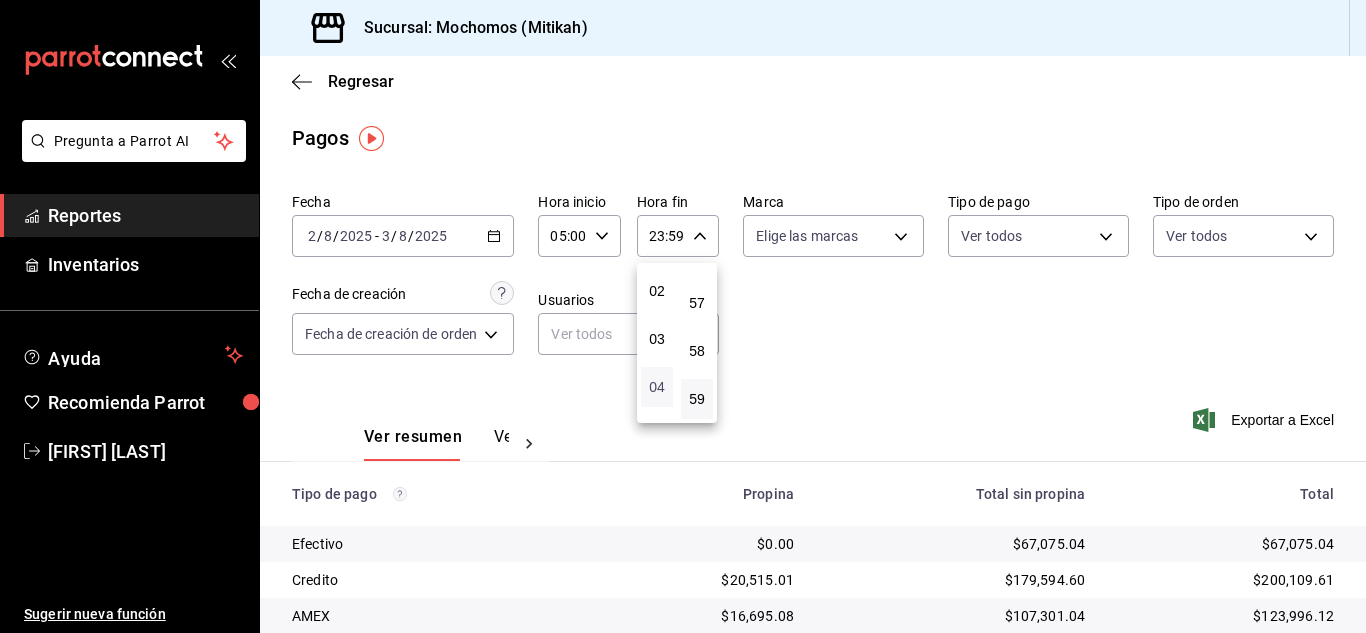 drag, startPoint x: 656, startPoint y: 388, endPoint x: 741, endPoint y: 358, distance: 90.13878 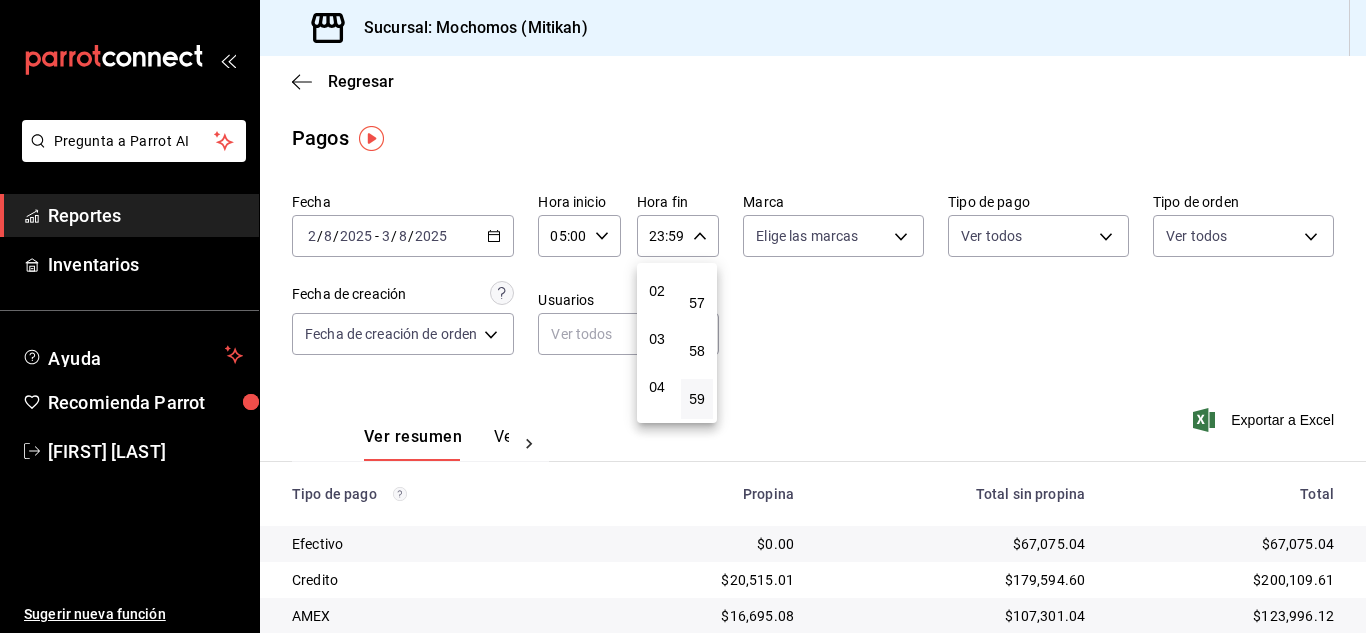 click on "04" at bounding box center (657, 387) 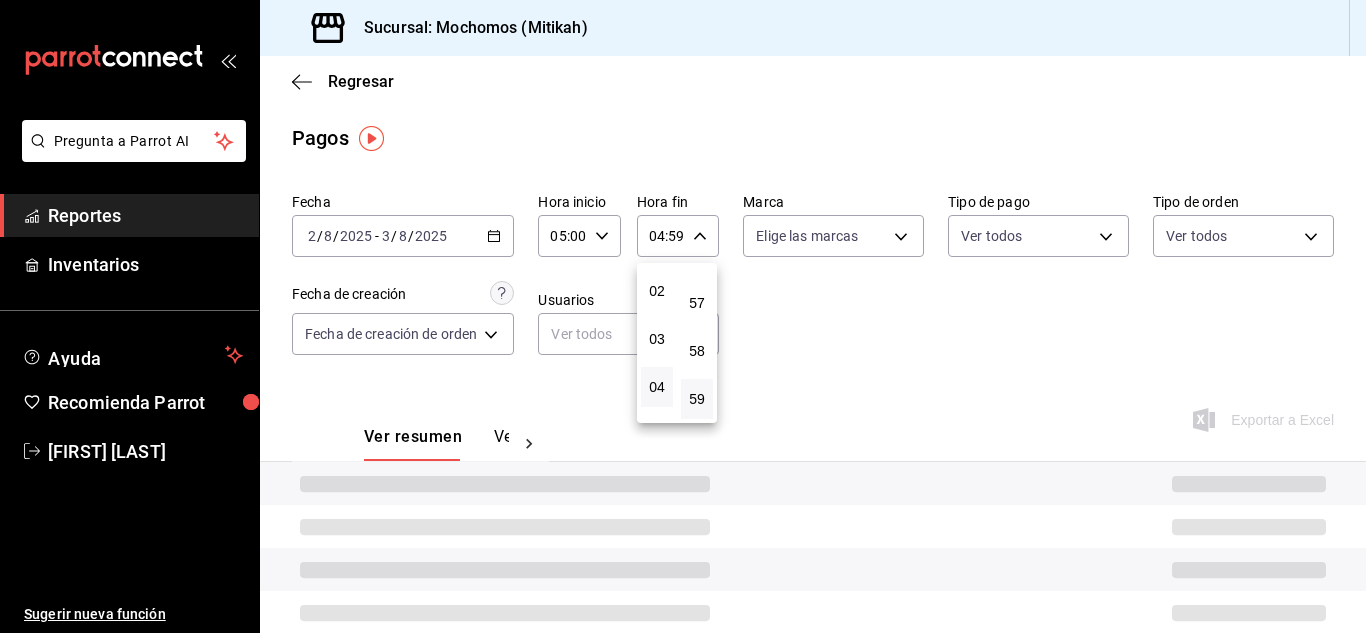 click at bounding box center (683, 316) 